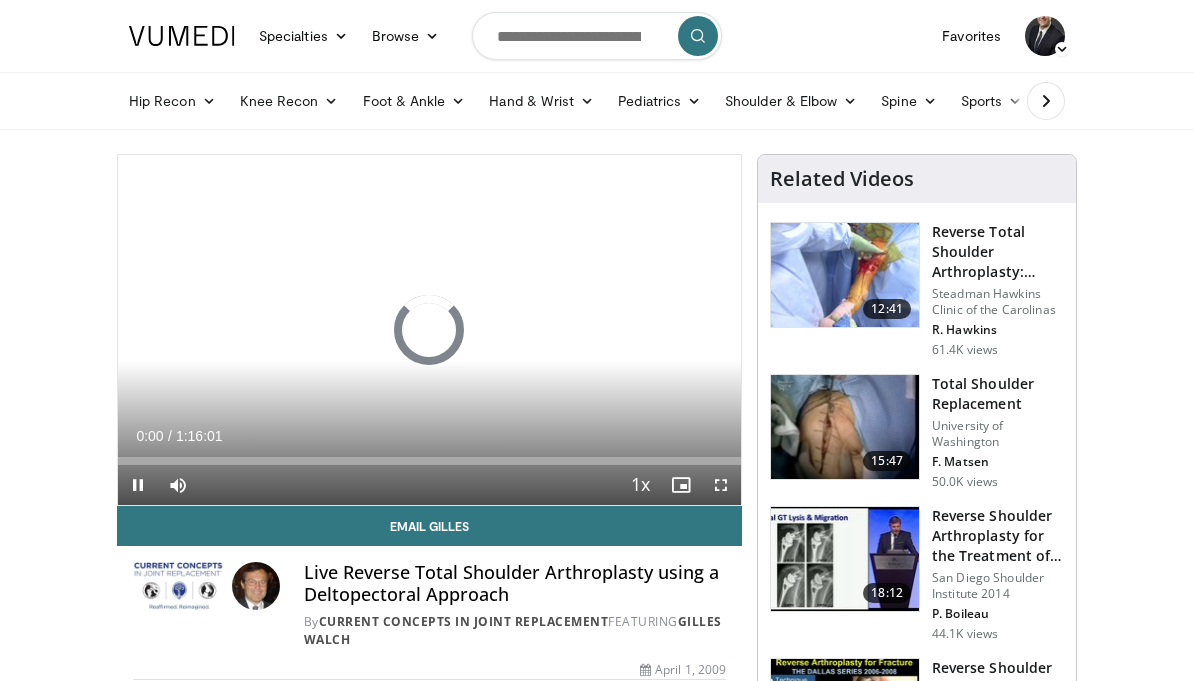 scroll, scrollTop: 0, scrollLeft: 0, axis: both 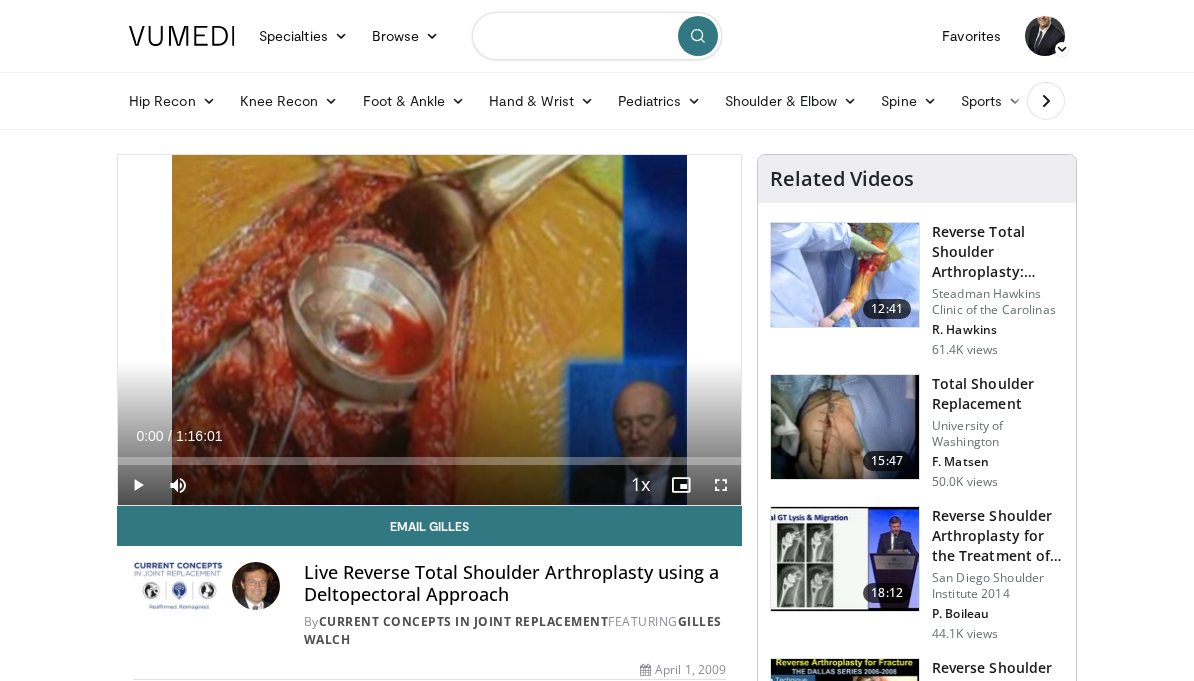 click at bounding box center [597, 36] 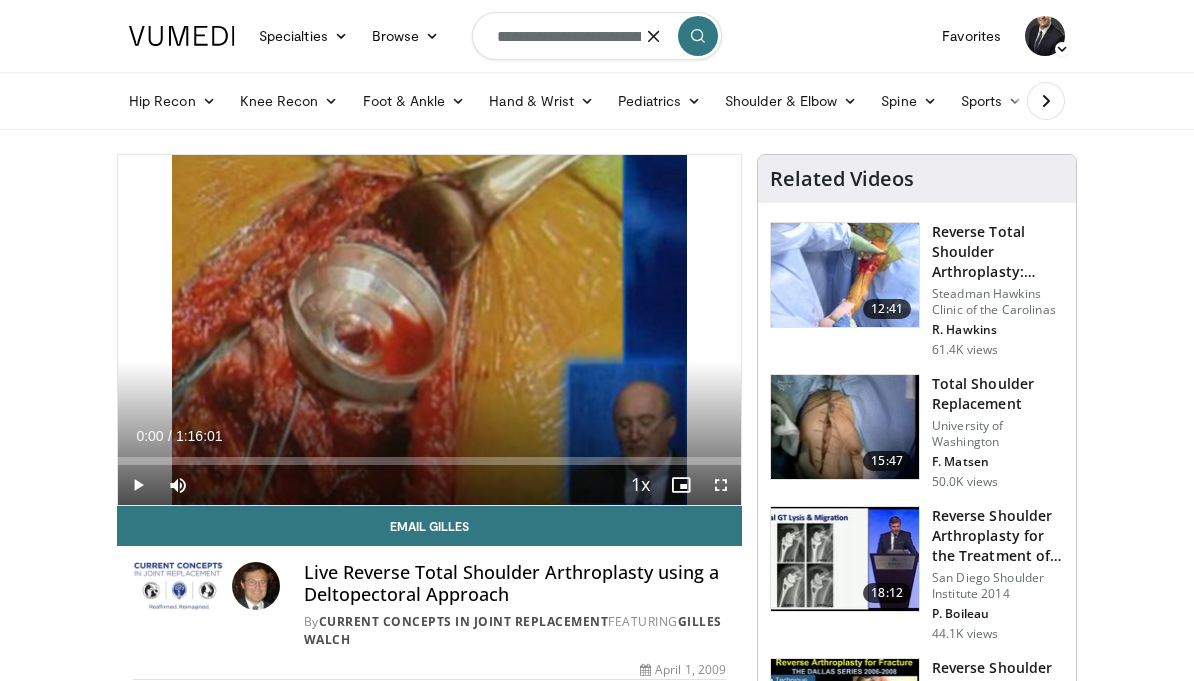 type on "**********" 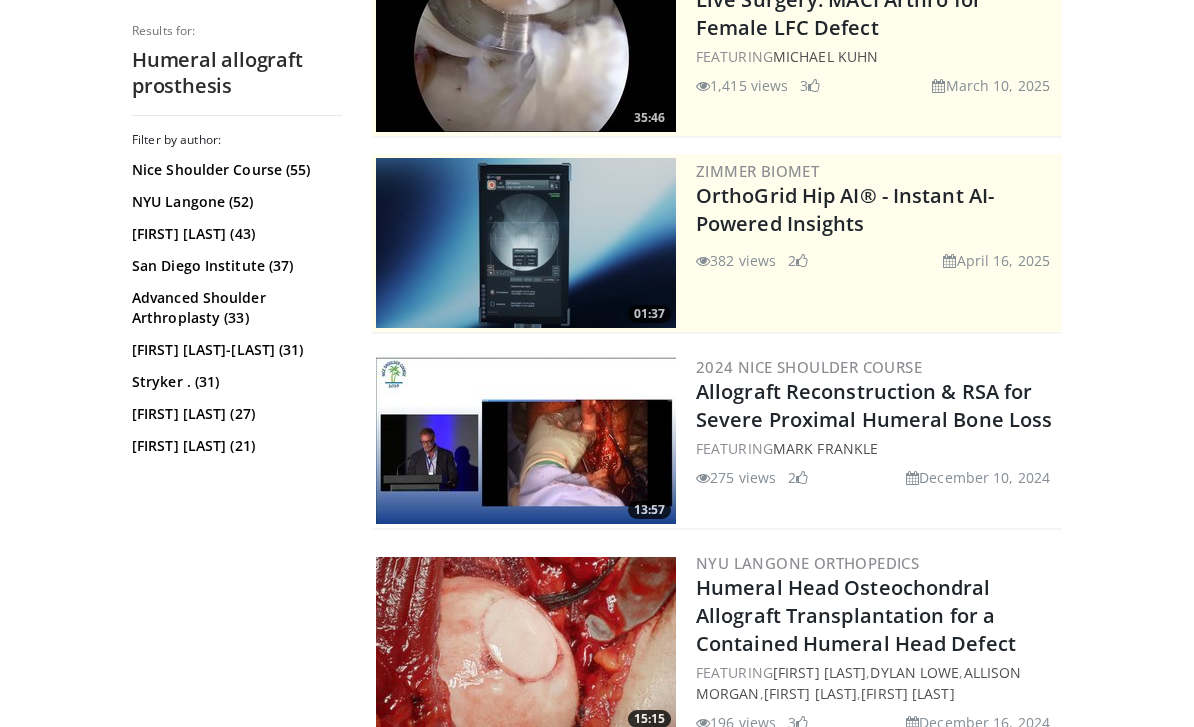 scroll, scrollTop: 274, scrollLeft: 0, axis: vertical 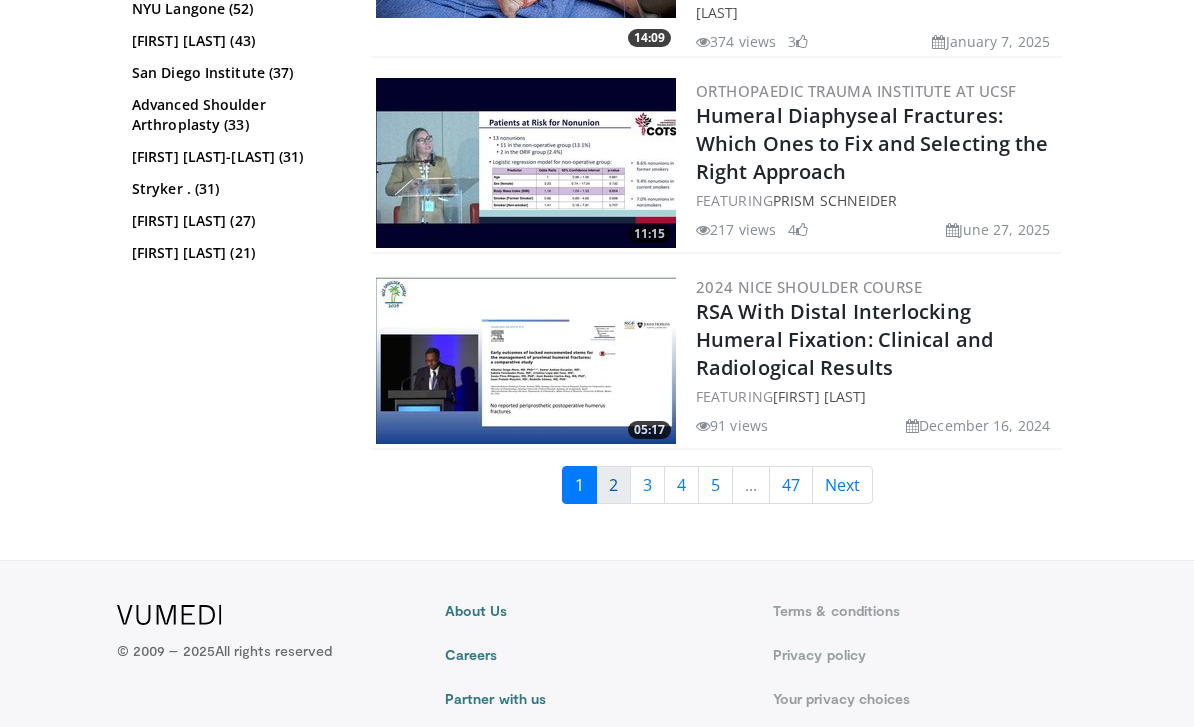 click on "2" at bounding box center [613, 486] 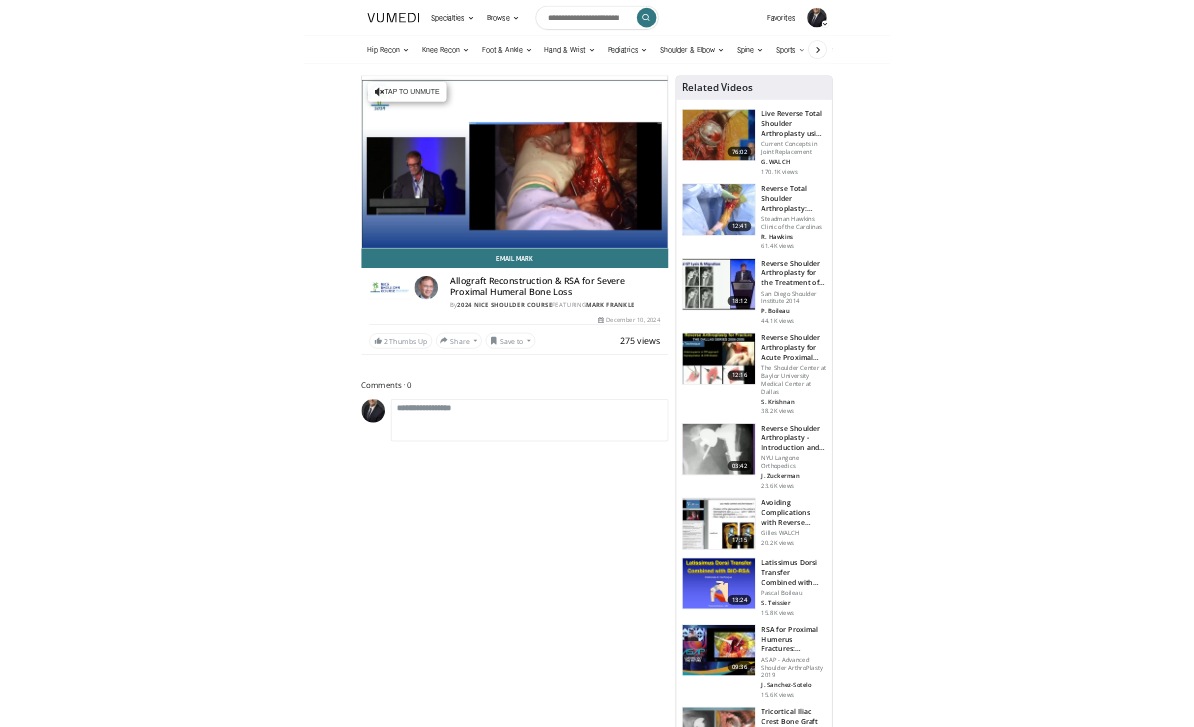 scroll, scrollTop: 0, scrollLeft: 0, axis: both 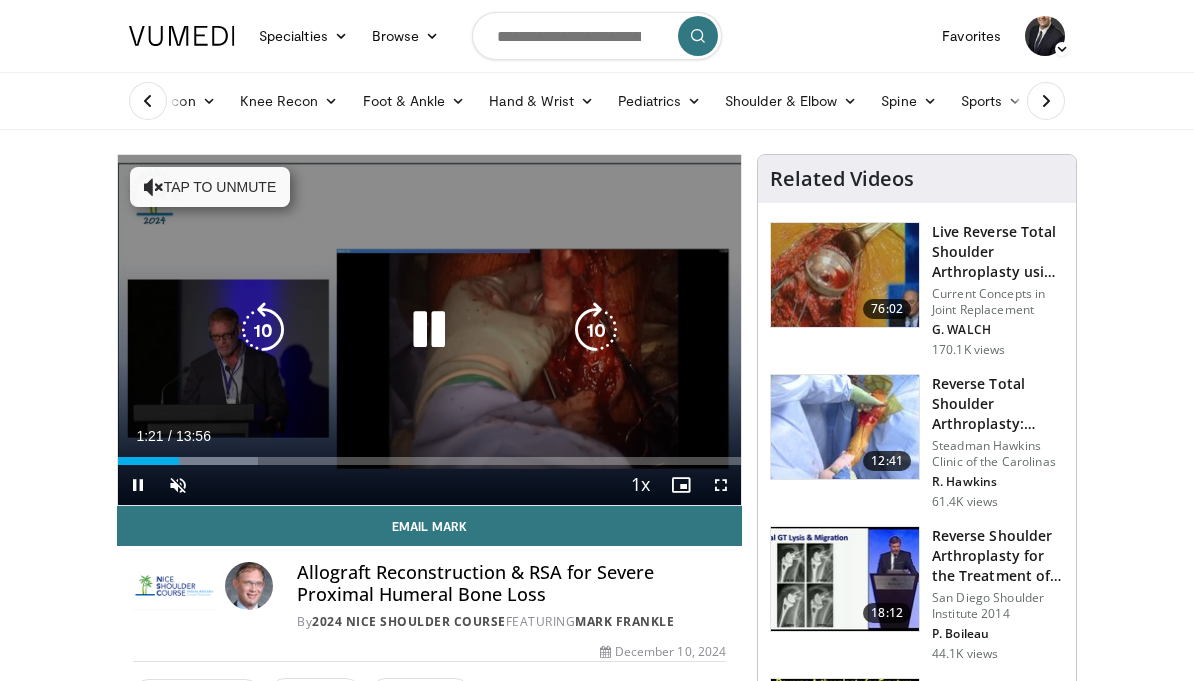 click at bounding box center (429, 330) 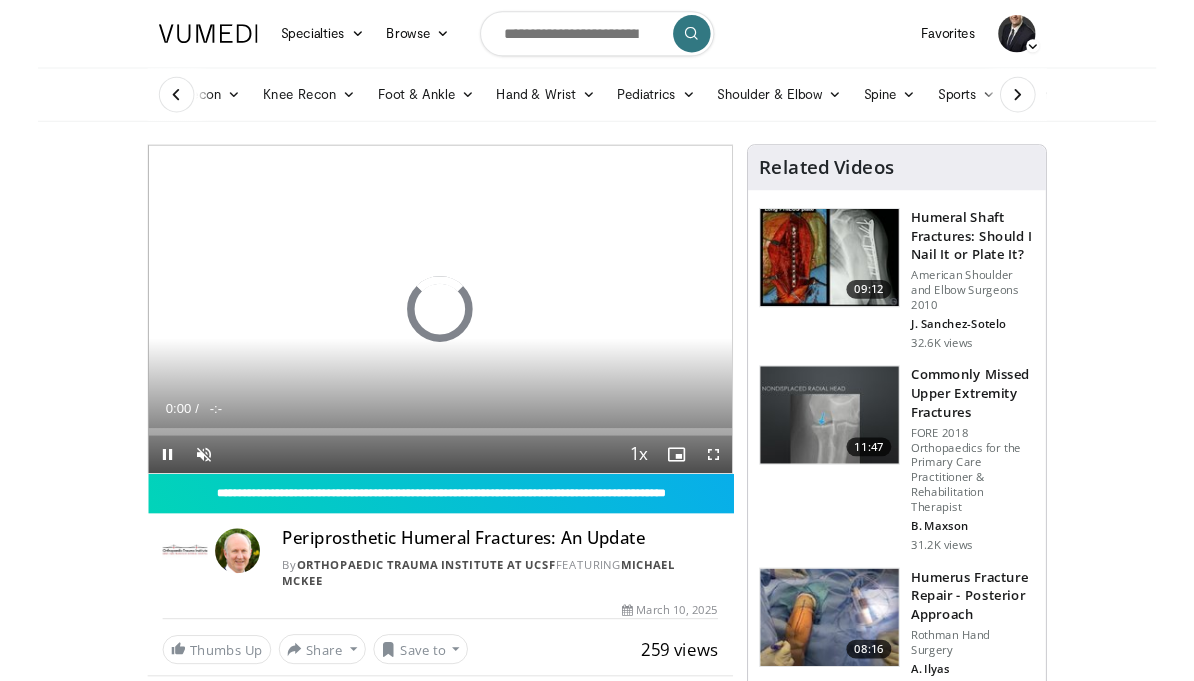 scroll, scrollTop: 0, scrollLeft: 0, axis: both 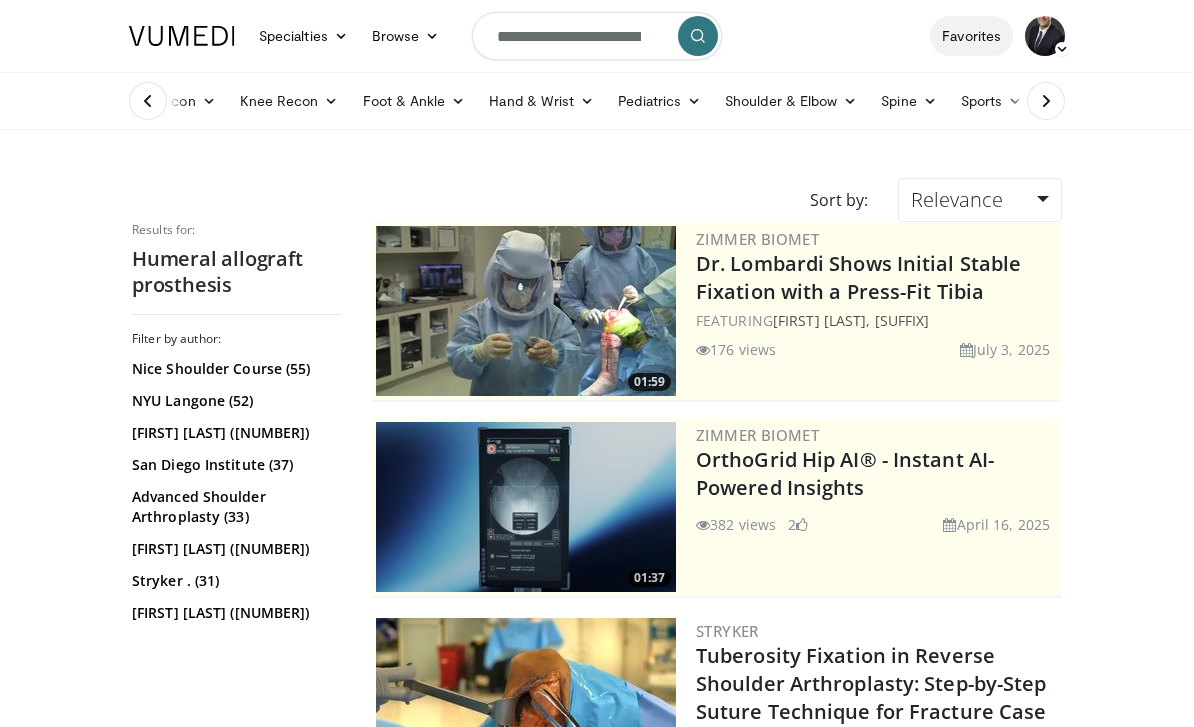 click on "Favorites" at bounding box center (971, 36) 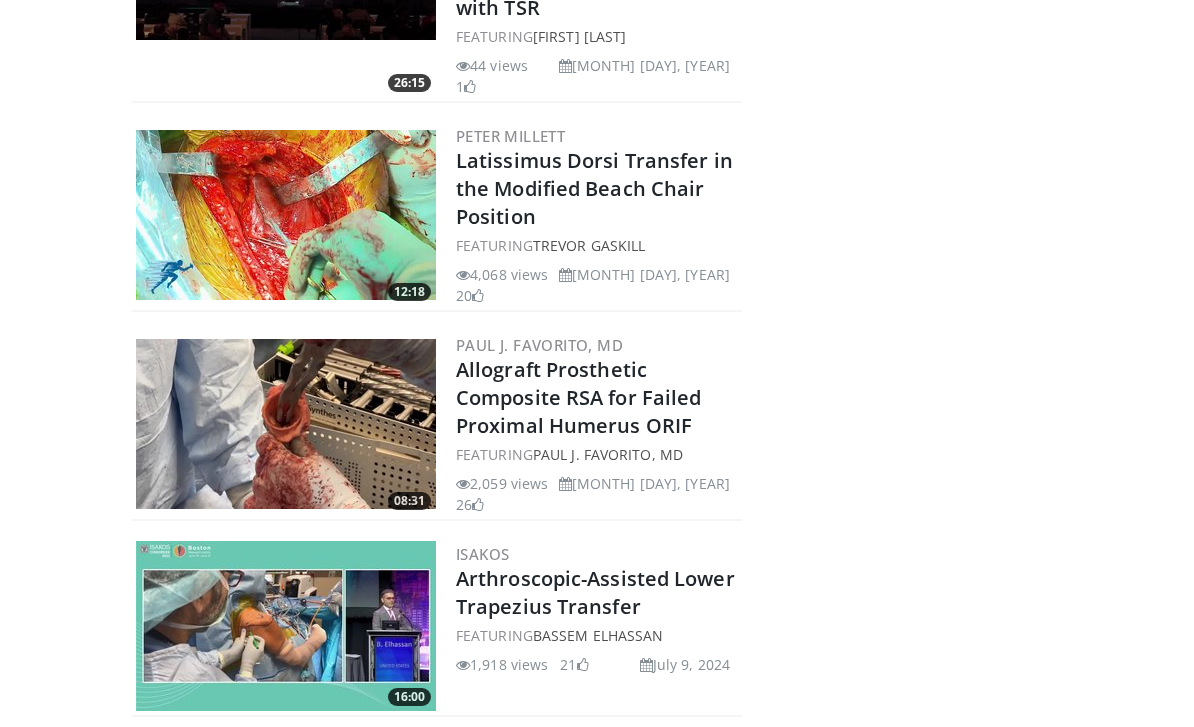 scroll, scrollTop: 924, scrollLeft: 0, axis: vertical 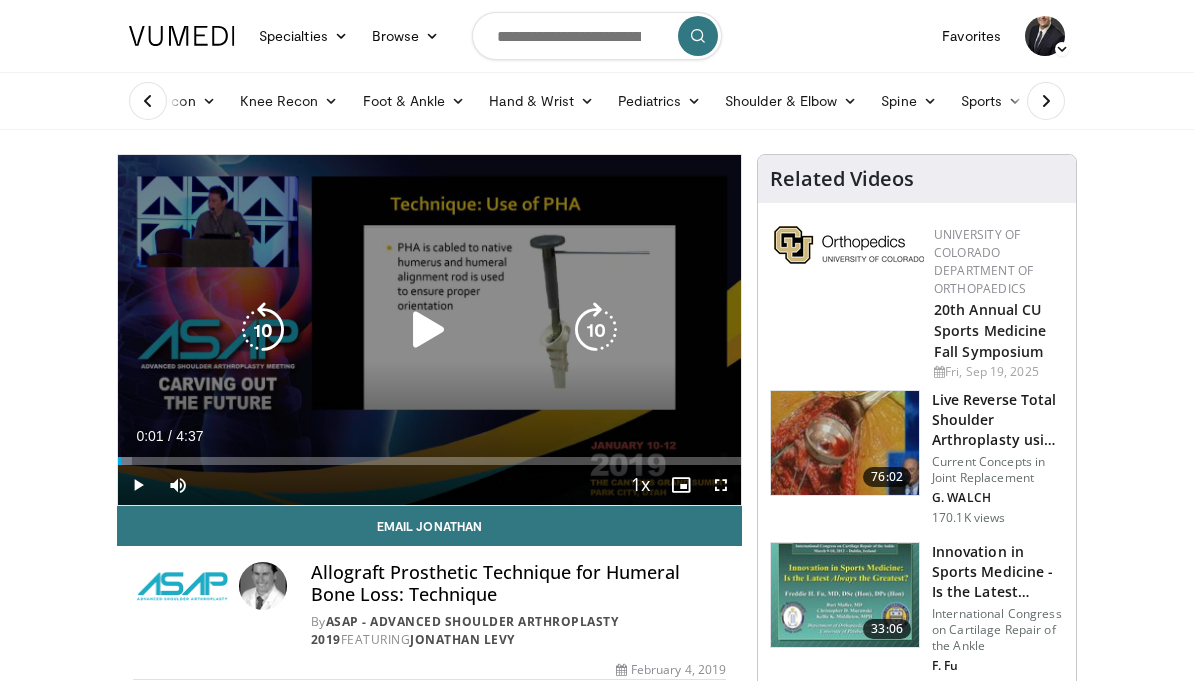 click at bounding box center (429, 330) 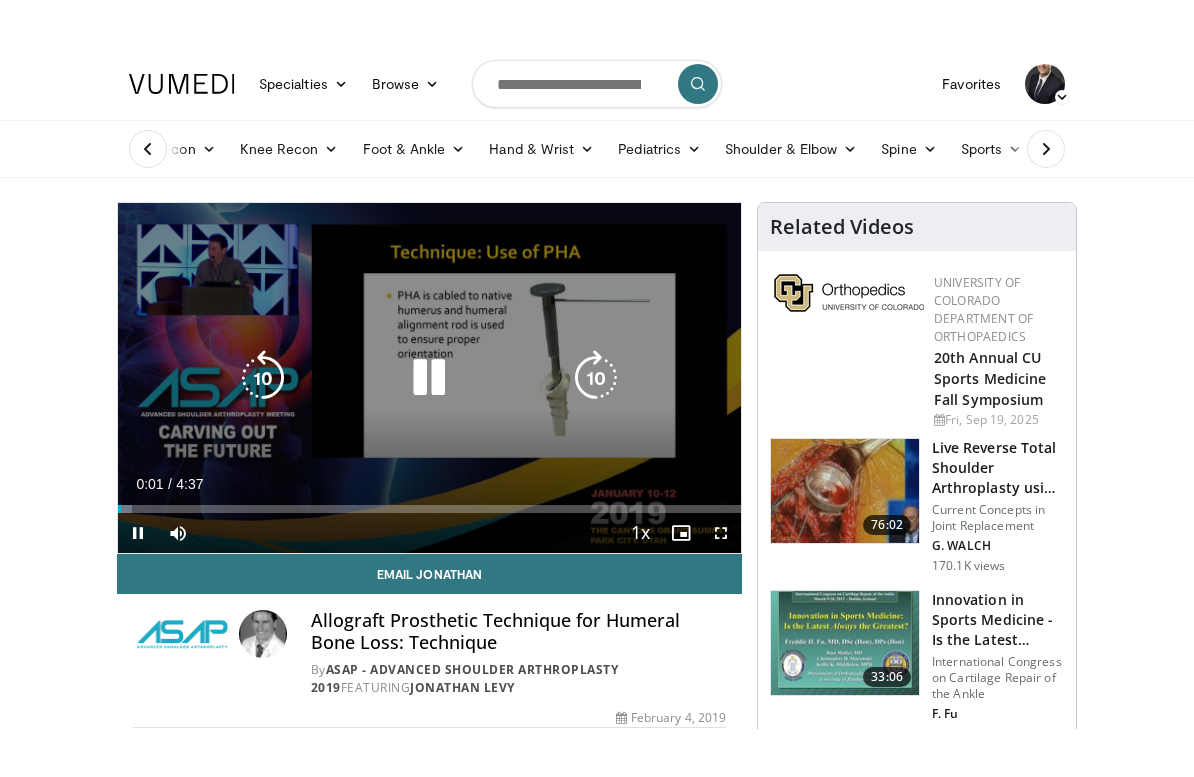 scroll, scrollTop: 24, scrollLeft: 0, axis: vertical 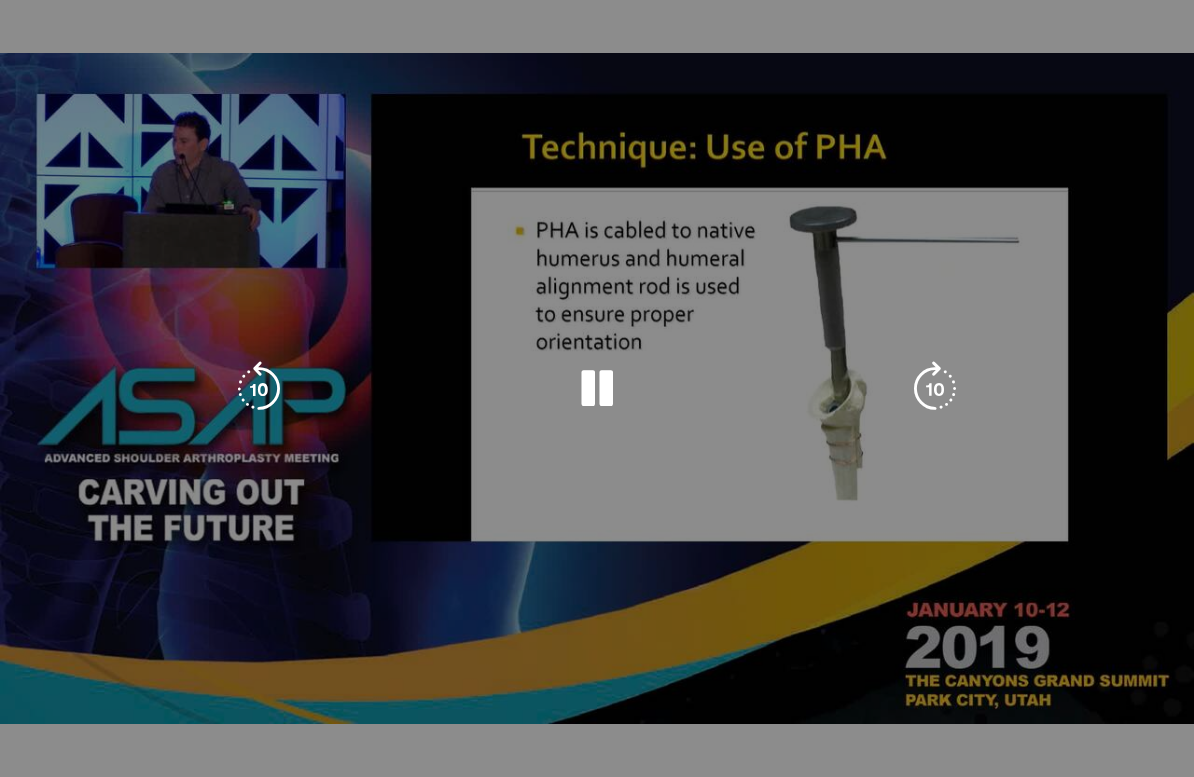click at bounding box center [597, 389] 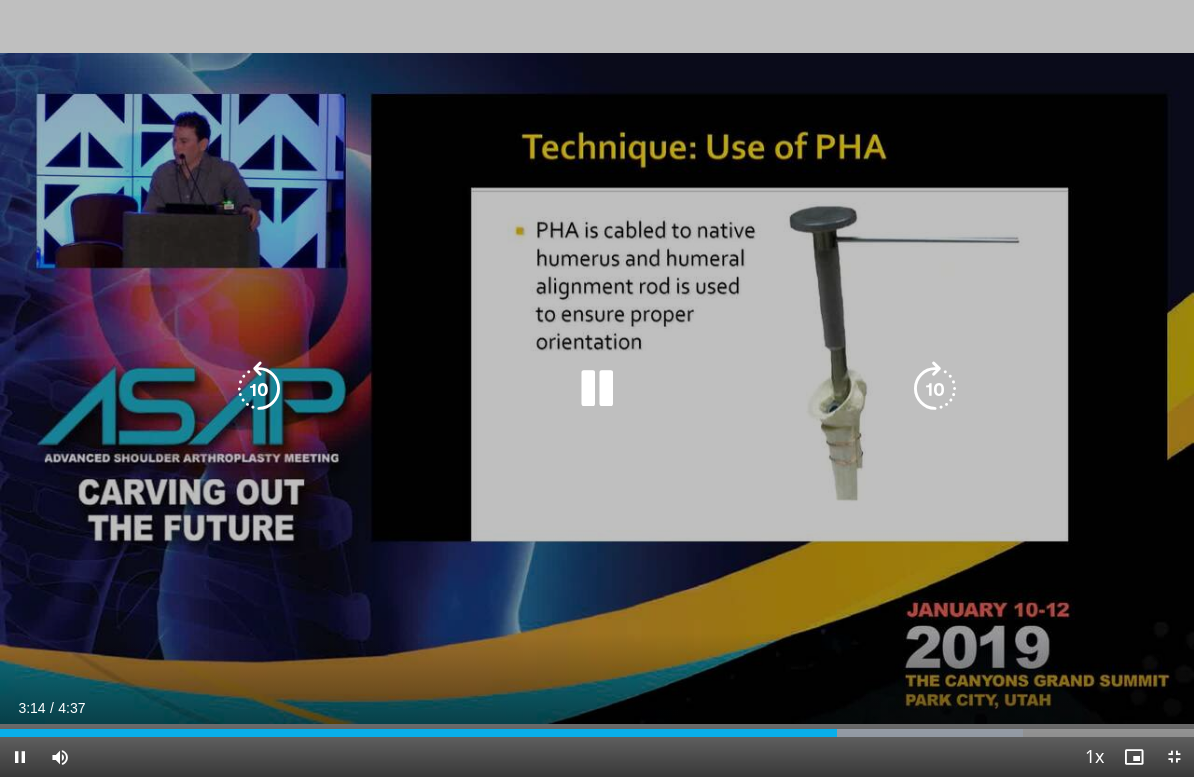 click at bounding box center [597, 389] 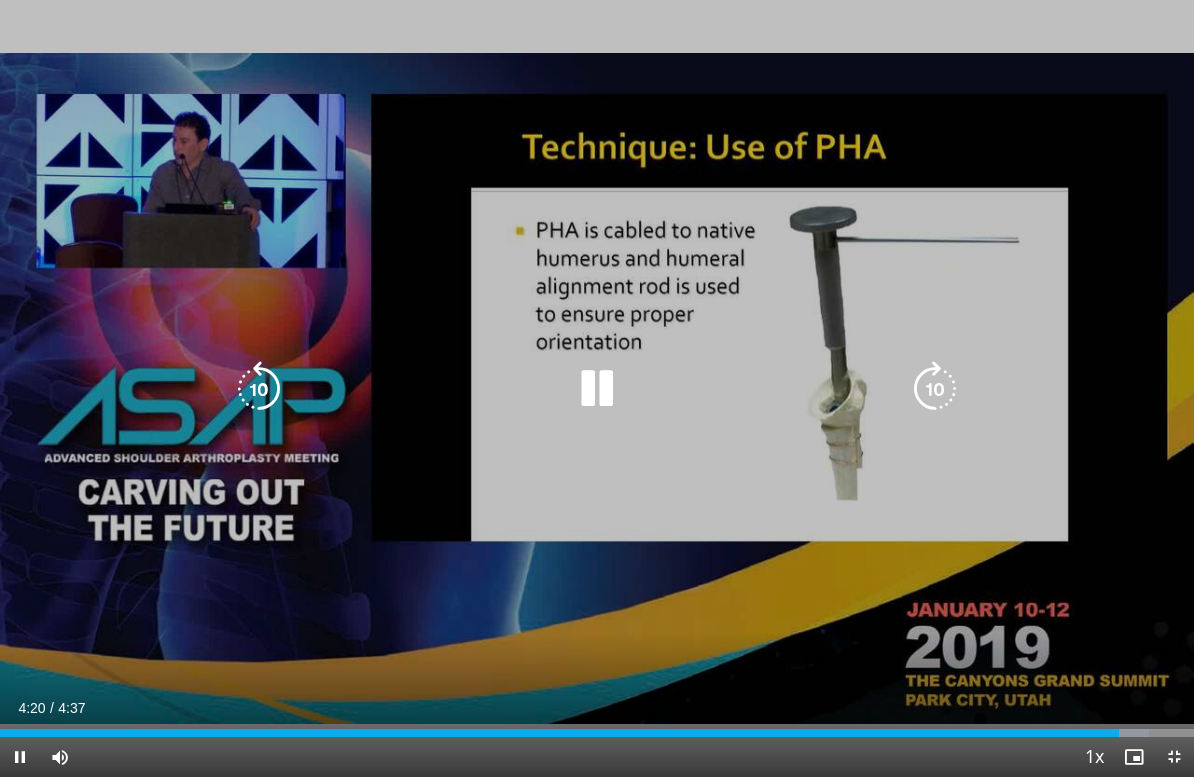 click at bounding box center [597, 389] 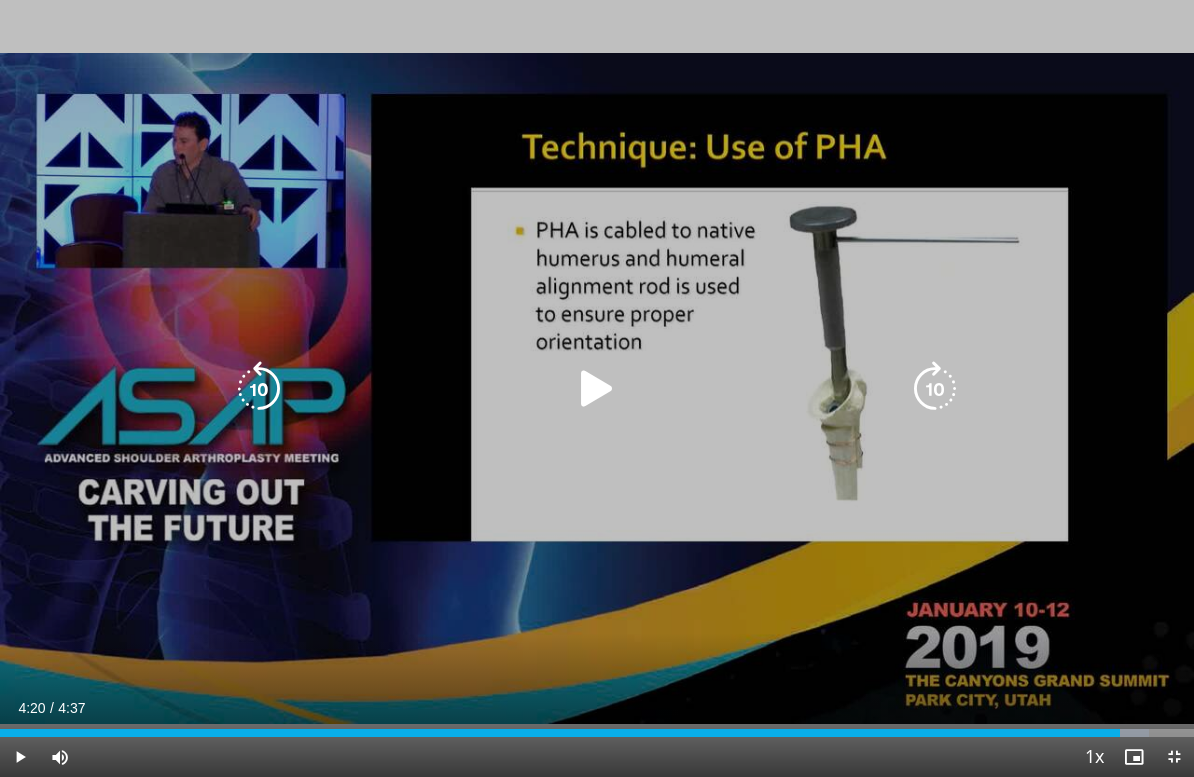 click at bounding box center [597, 389] 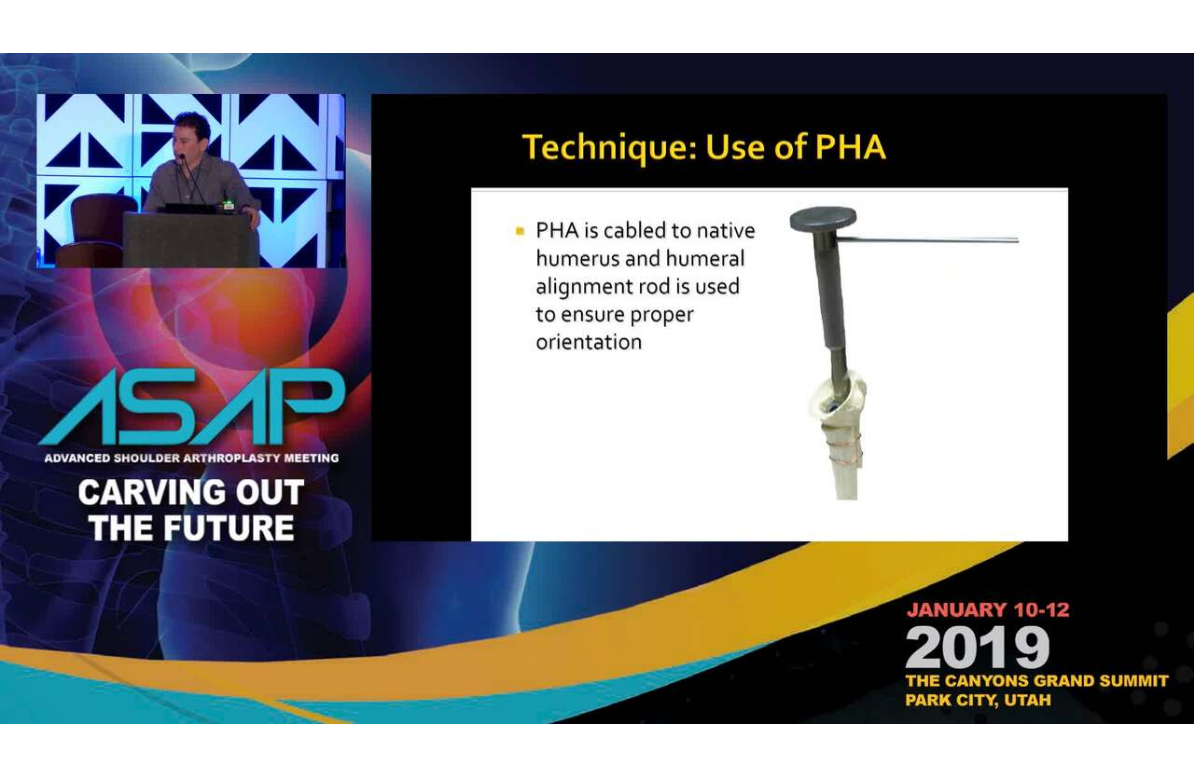 click on "10 seconds
Tap to unmute" at bounding box center [597, 388] 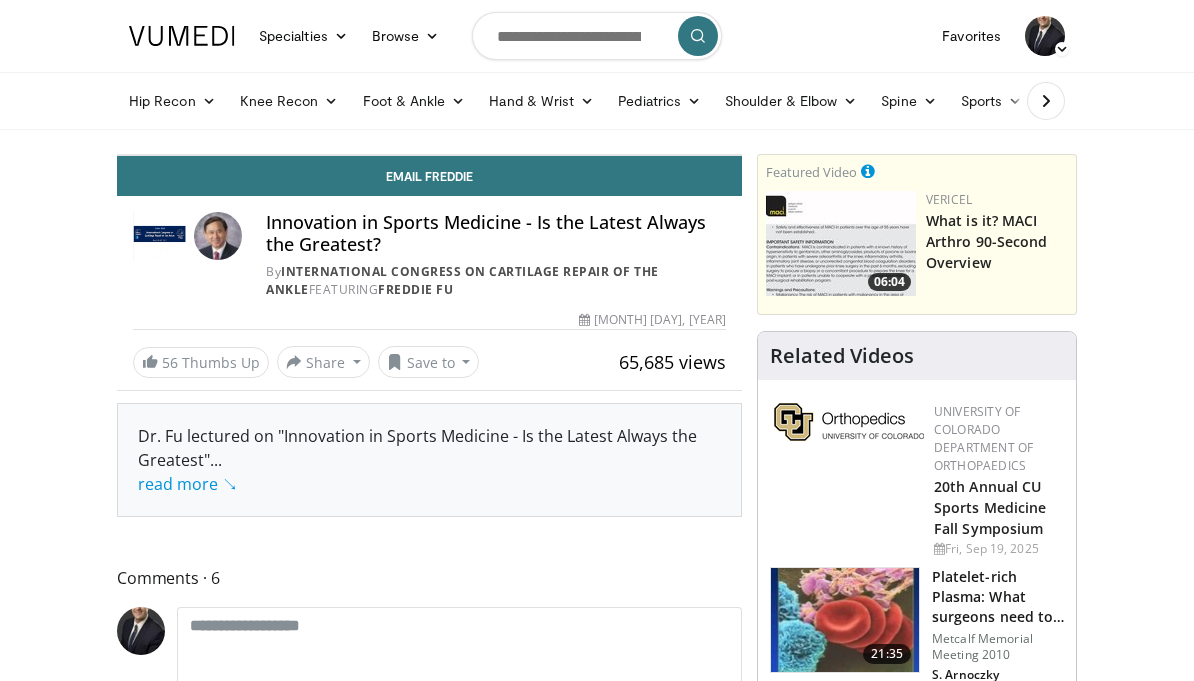 scroll, scrollTop: 0, scrollLeft: 0, axis: both 